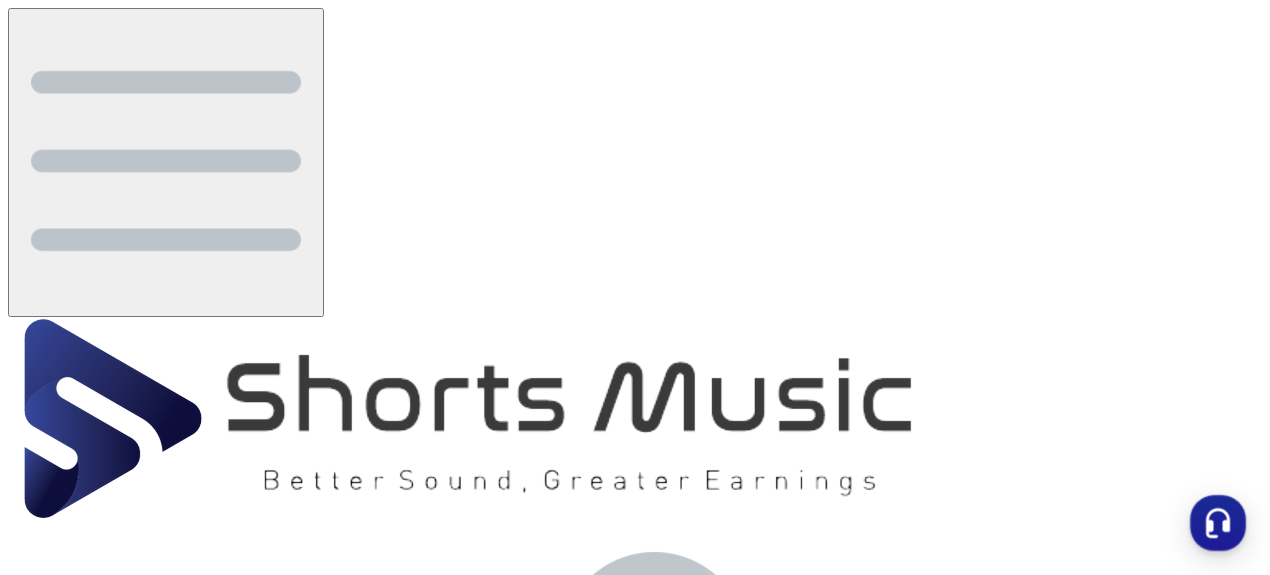 scroll, scrollTop: 0, scrollLeft: 0, axis: both 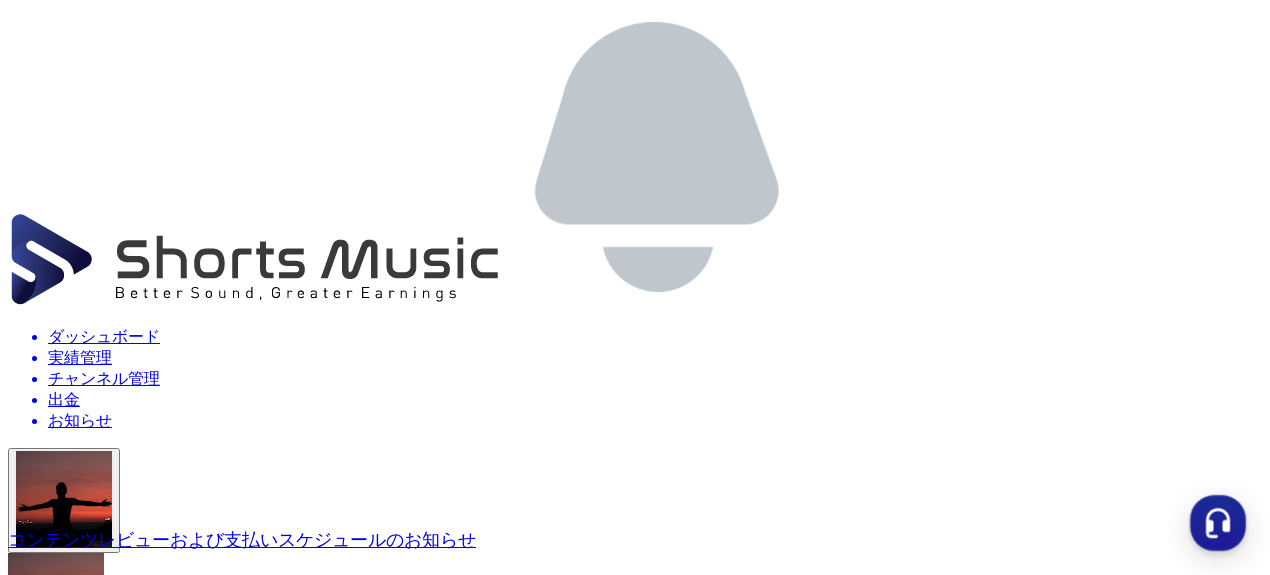 click on "リスト" at bounding box center (32, 2699) 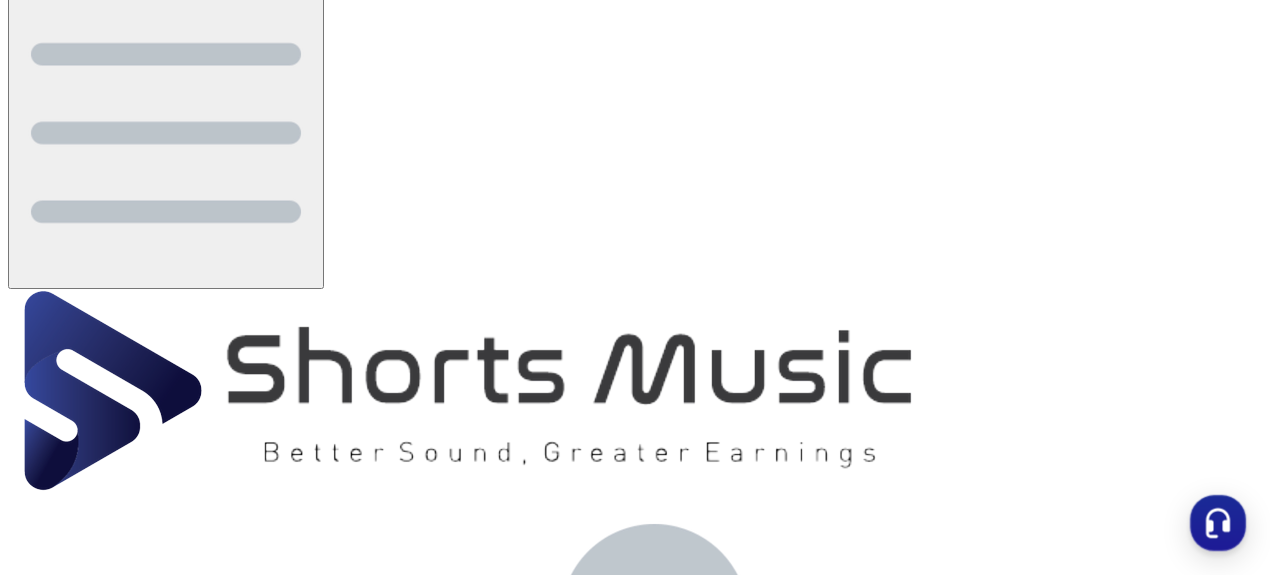 scroll, scrollTop: 0, scrollLeft: 0, axis: both 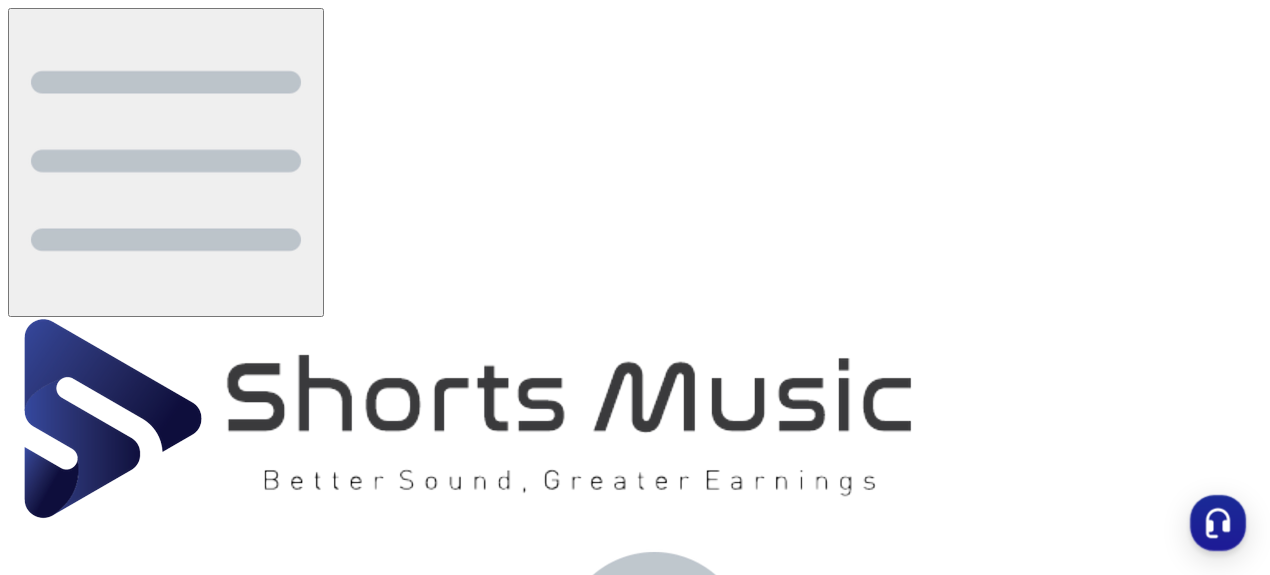 click on "チャンネル管理" at bounding box center [655, 909] 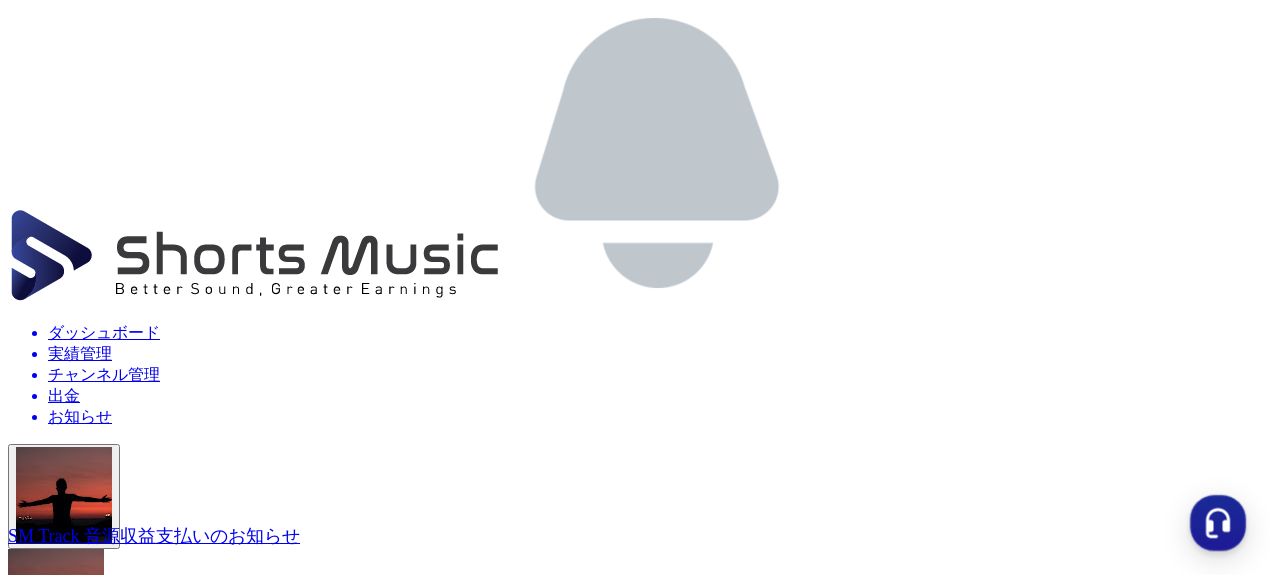 scroll, scrollTop: 532, scrollLeft: 0, axis: vertical 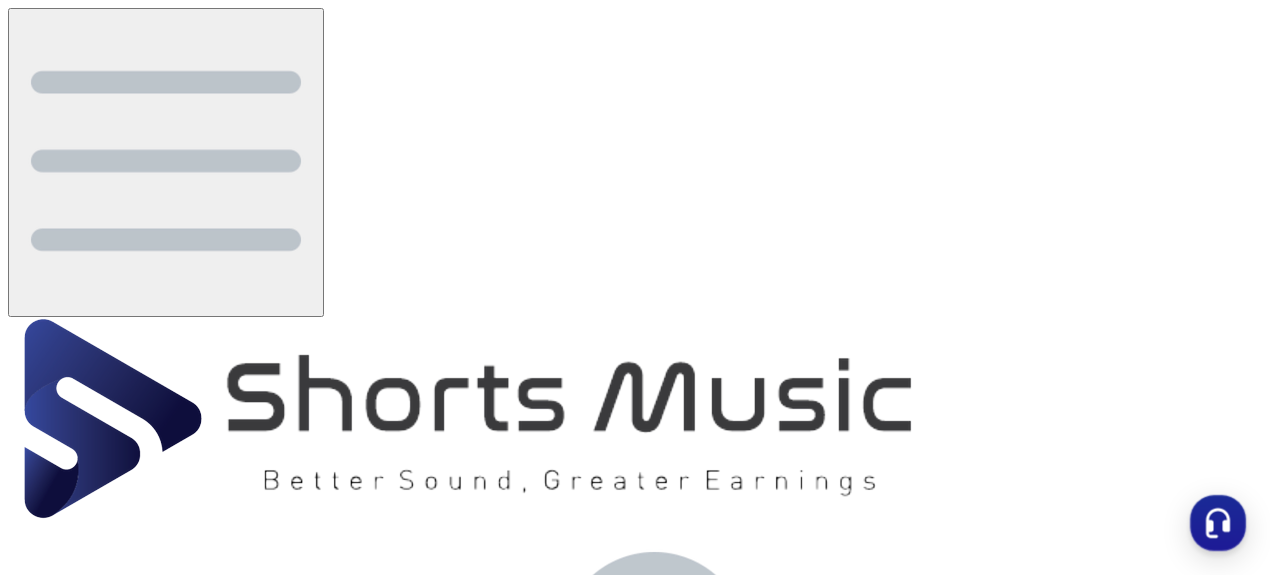 click on "ダッシュボード" at bounding box center [655, 867] 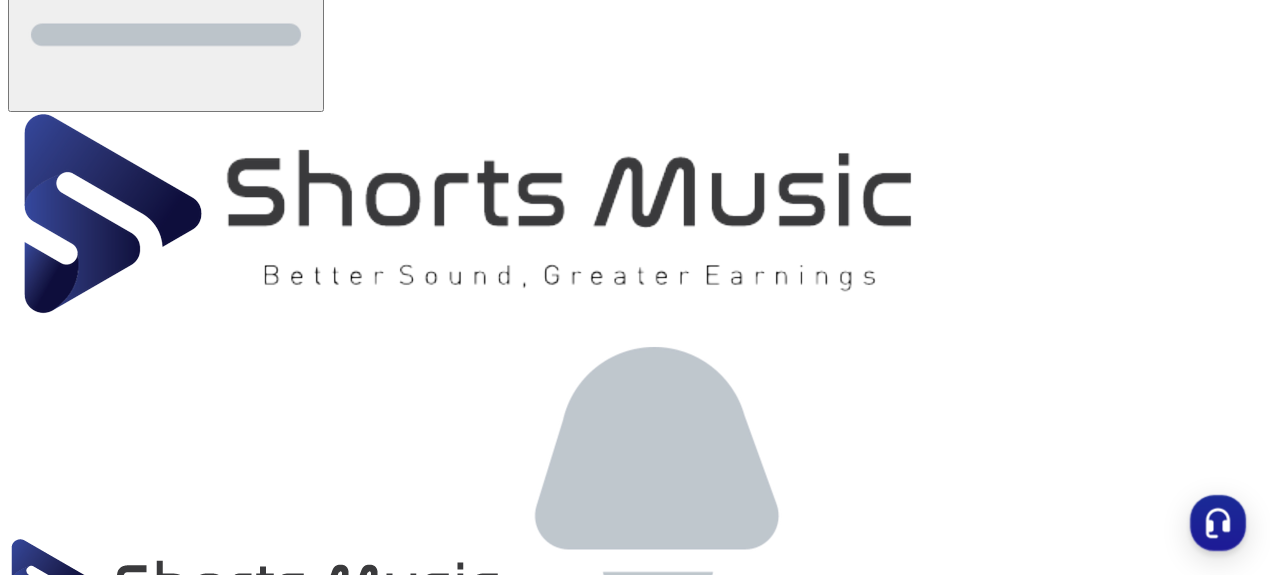 scroll, scrollTop: 202, scrollLeft: 0, axis: vertical 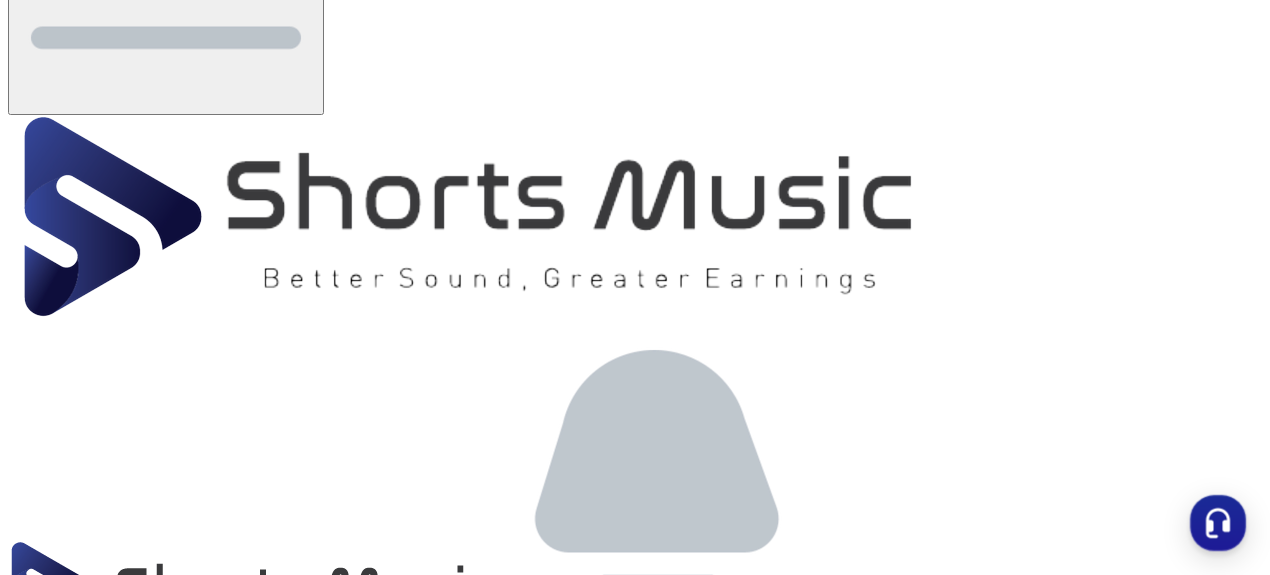 click on ""ダッシュボードのデータは、予想収益が集計された後に確認できます。" at bounding box center [635, 3153] 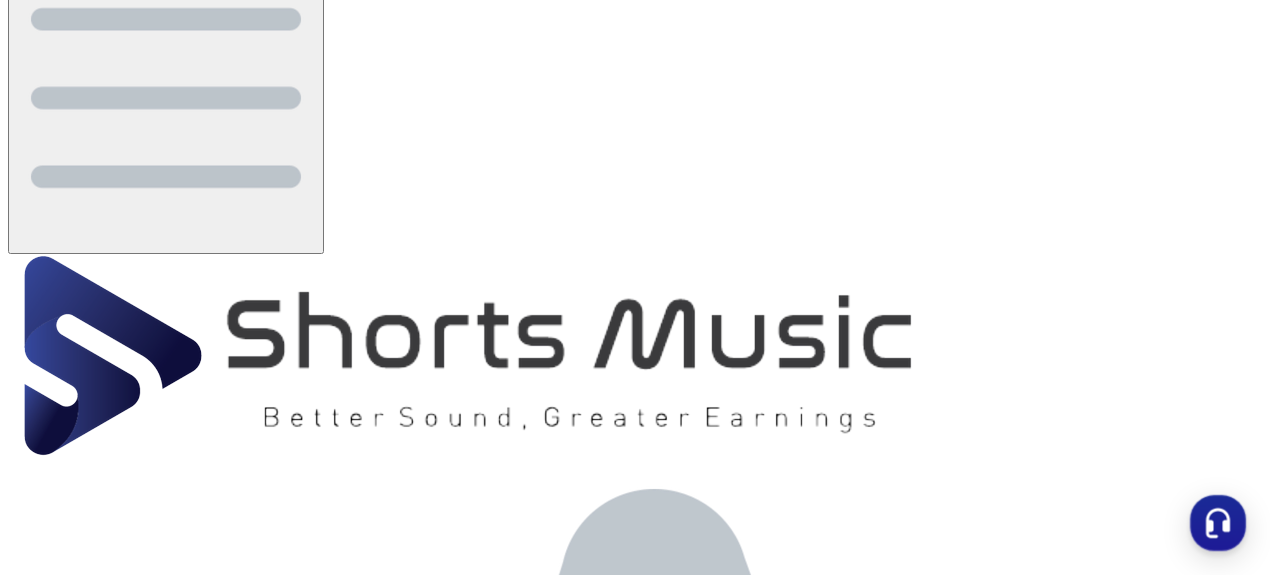 scroll, scrollTop: 0, scrollLeft: 0, axis: both 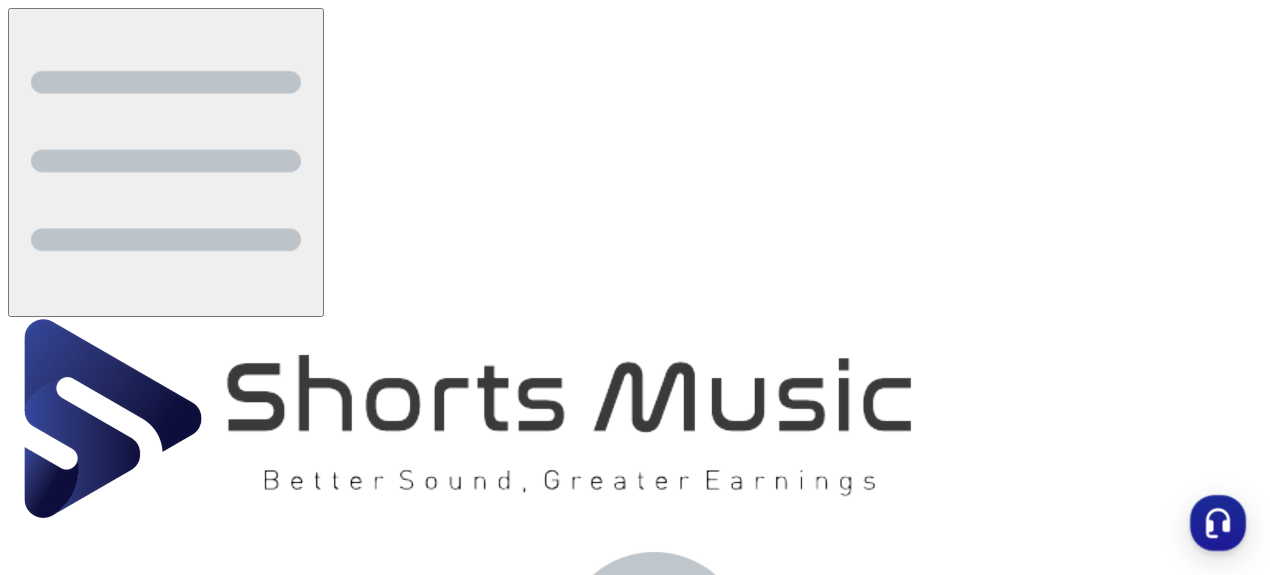 click on "チャンネル管理" at bounding box center (655, 909) 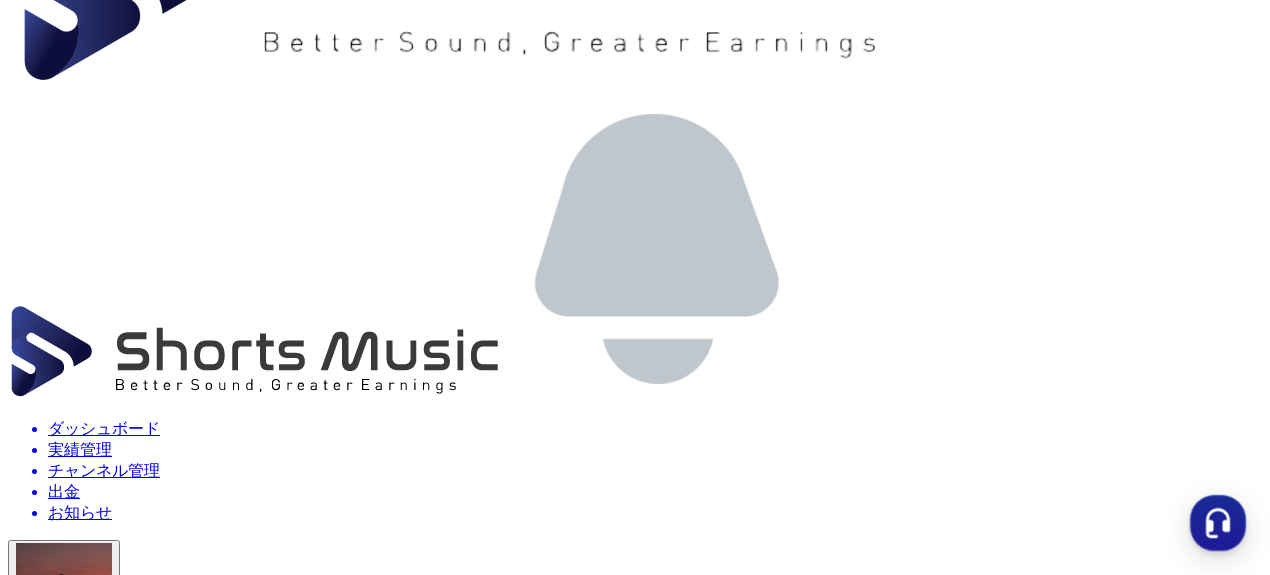 scroll, scrollTop: 493, scrollLeft: 0, axis: vertical 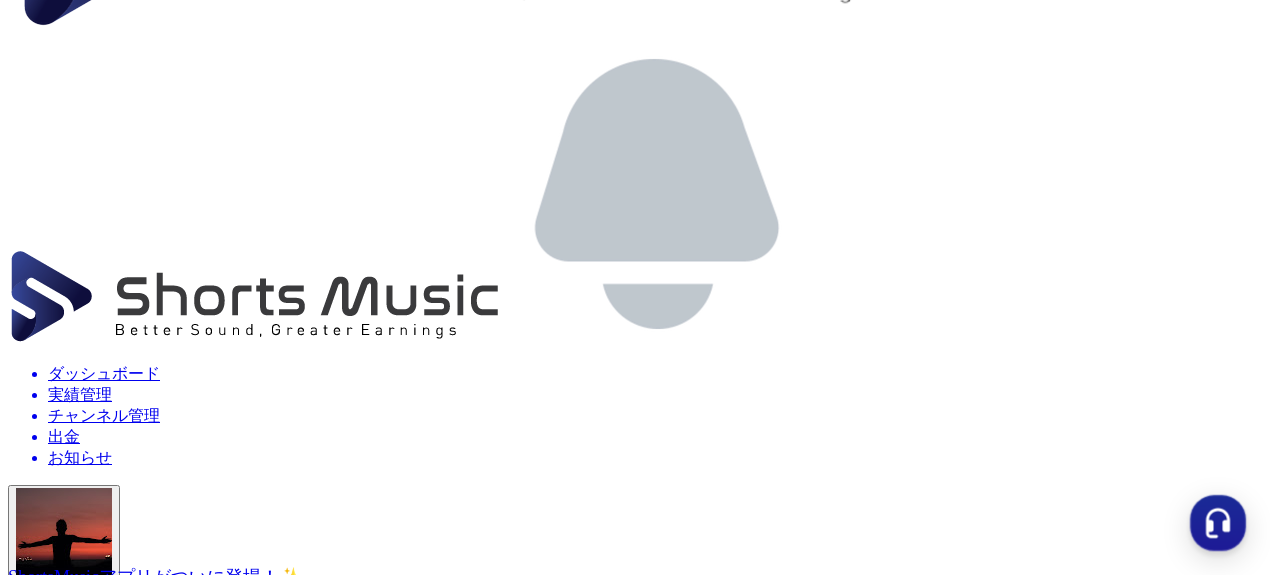 click on "チャンネル管理       チャンネル     クリウェアでチャンネルを登録する" at bounding box center [635, 2611] 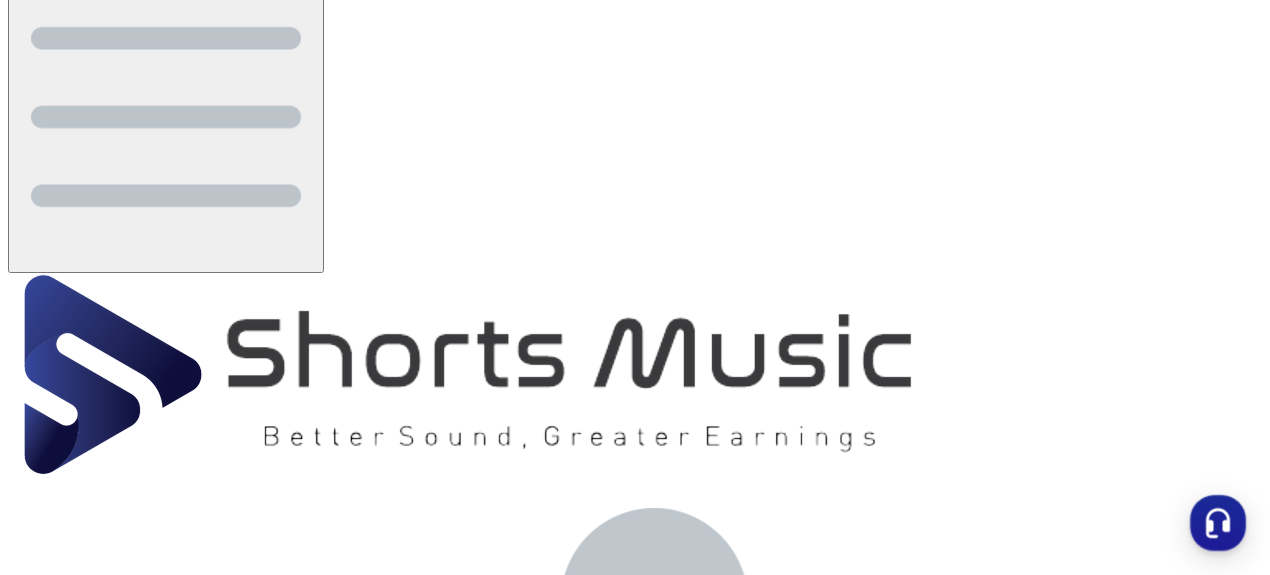 scroll, scrollTop: 0, scrollLeft: 0, axis: both 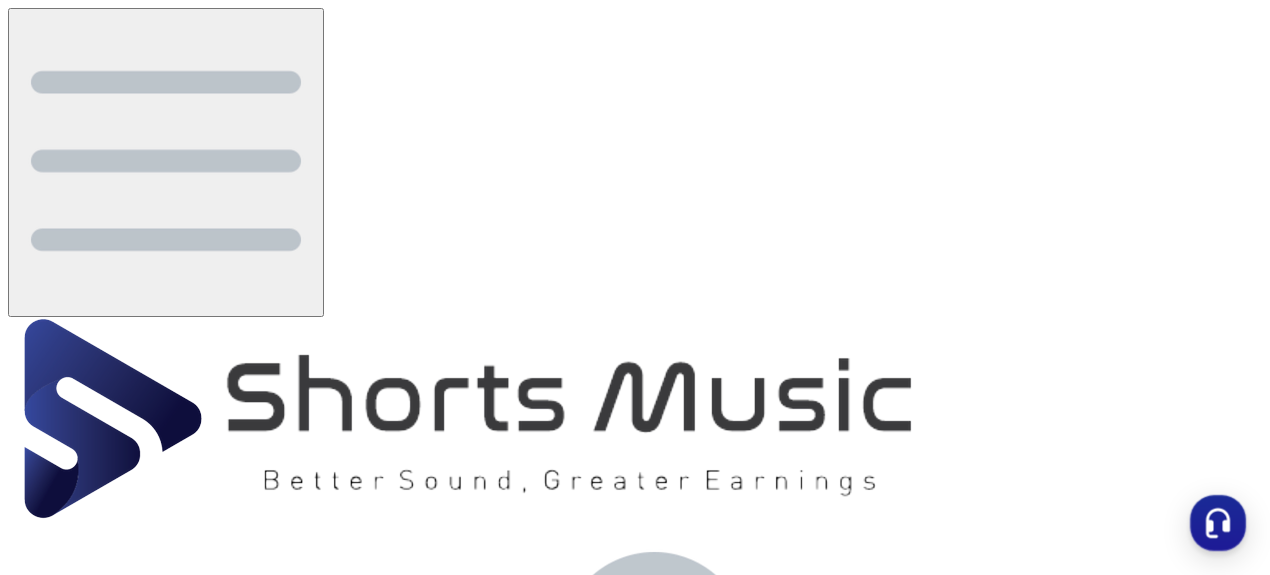 click on "出金" at bounding box center [655, 930] 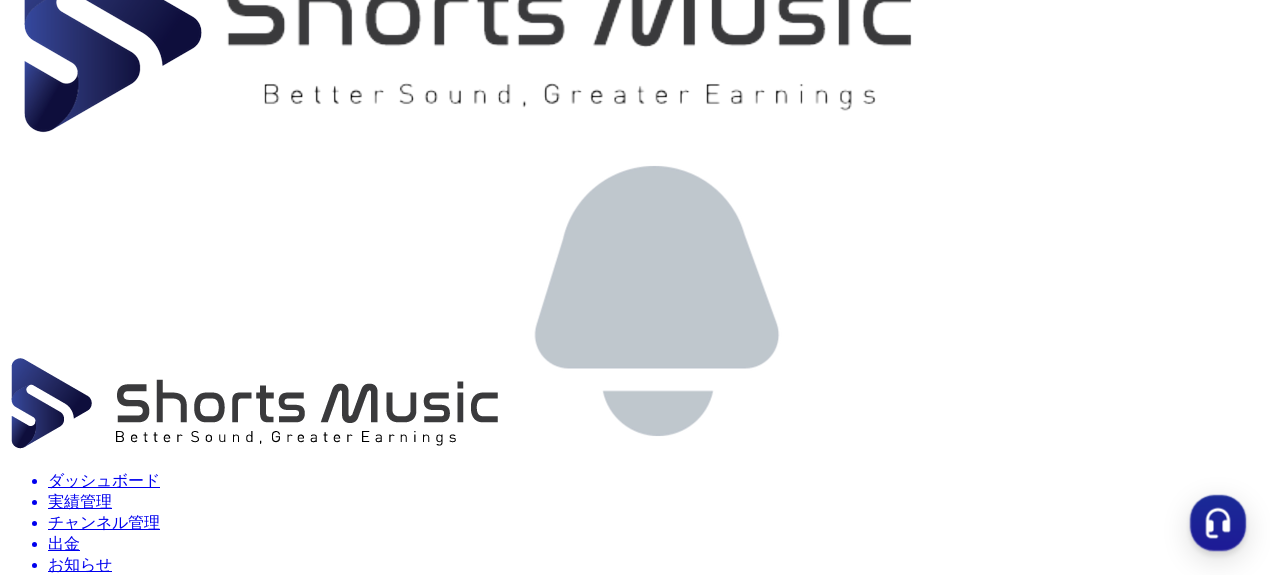 scroll, scrollTop: 0, scrollLeft: 0, axis: both 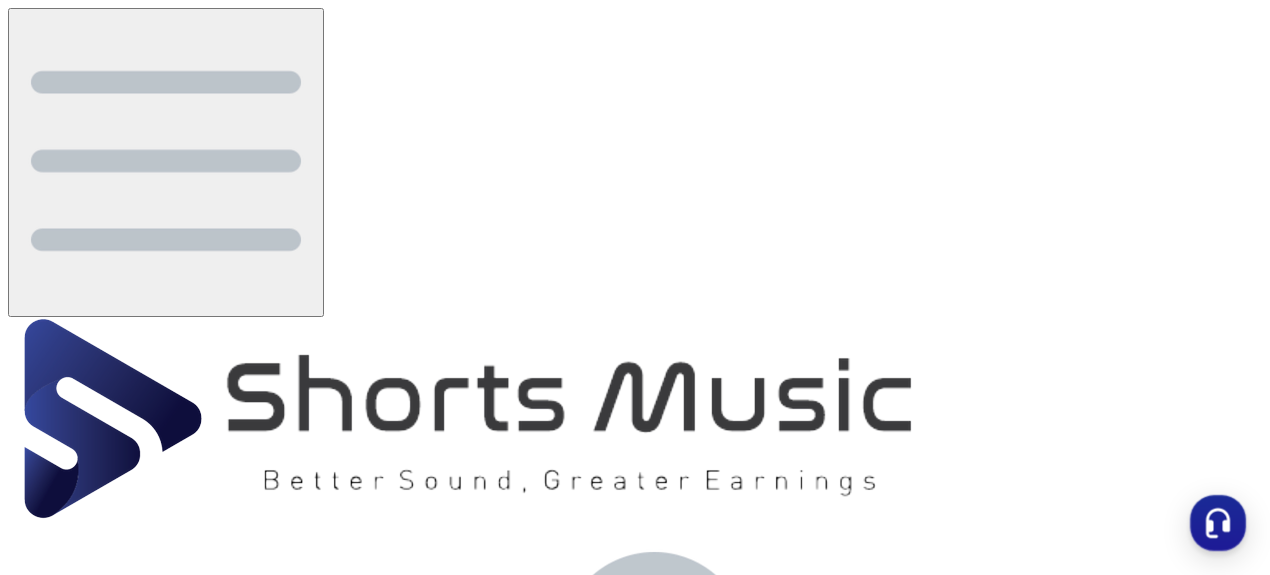 click on "出金内訳" at bounding box center [80, 2981] 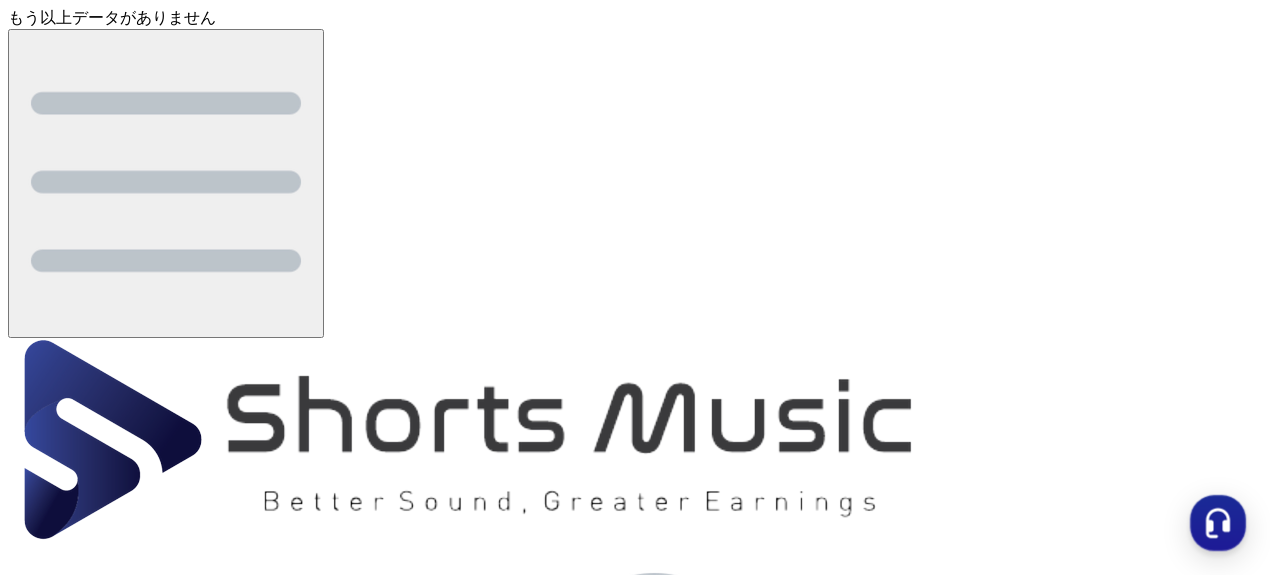 click on "映像別実績" at bounding box center (108, 3335) 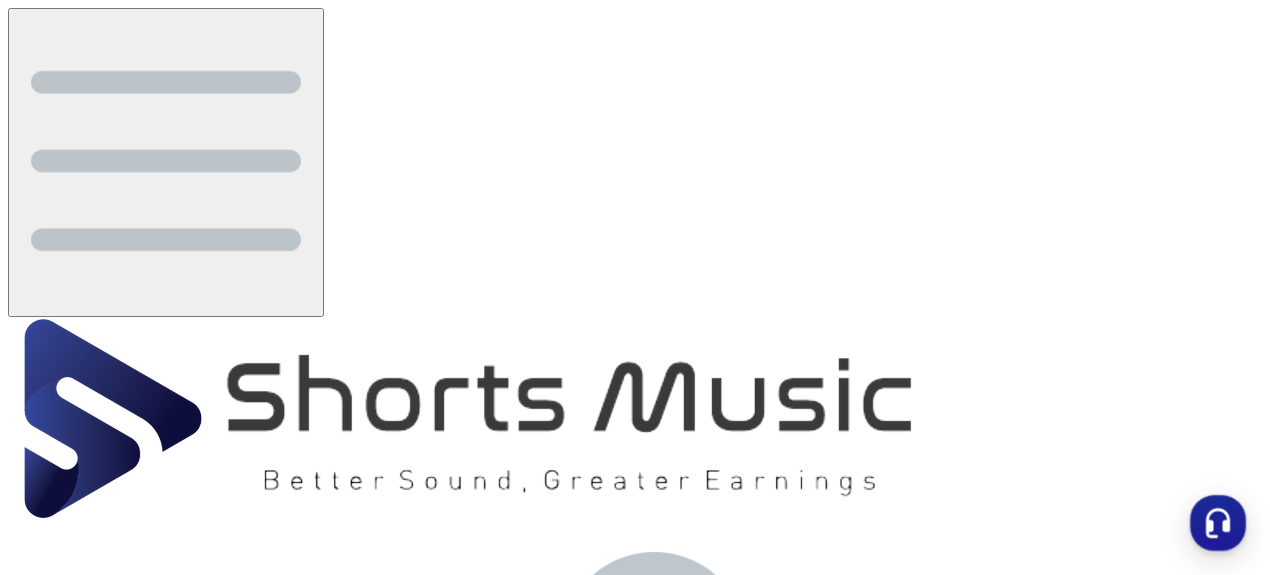click on "YouTube" at bounding box center [87, 3390] 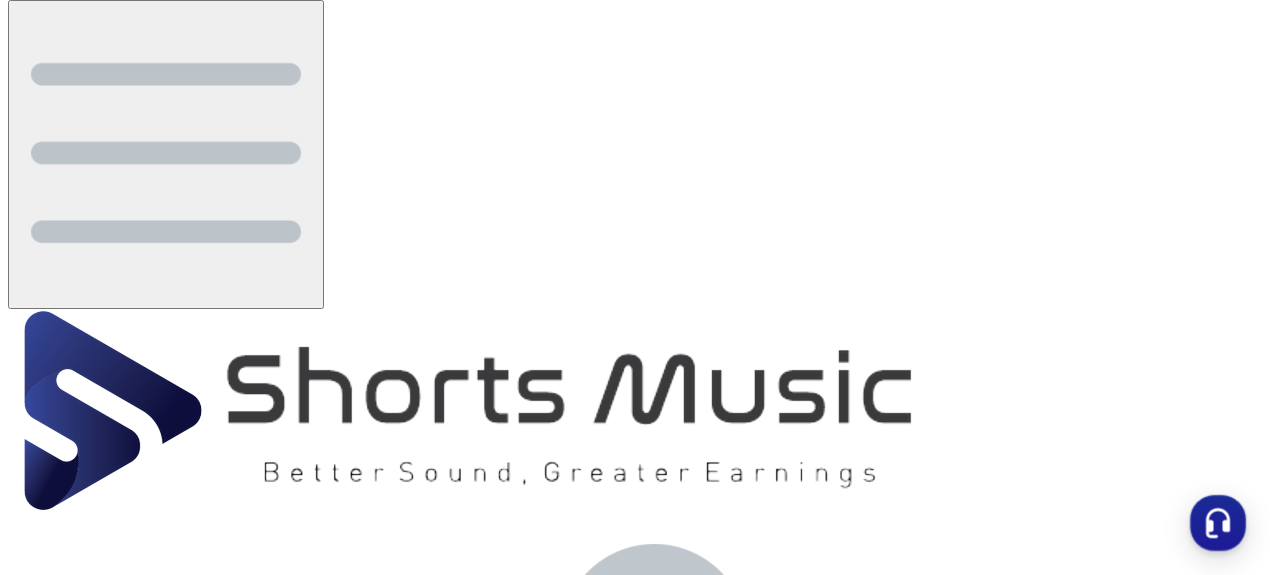 scroll, scrollTop: 0, scrollLeft: 0, axis: both 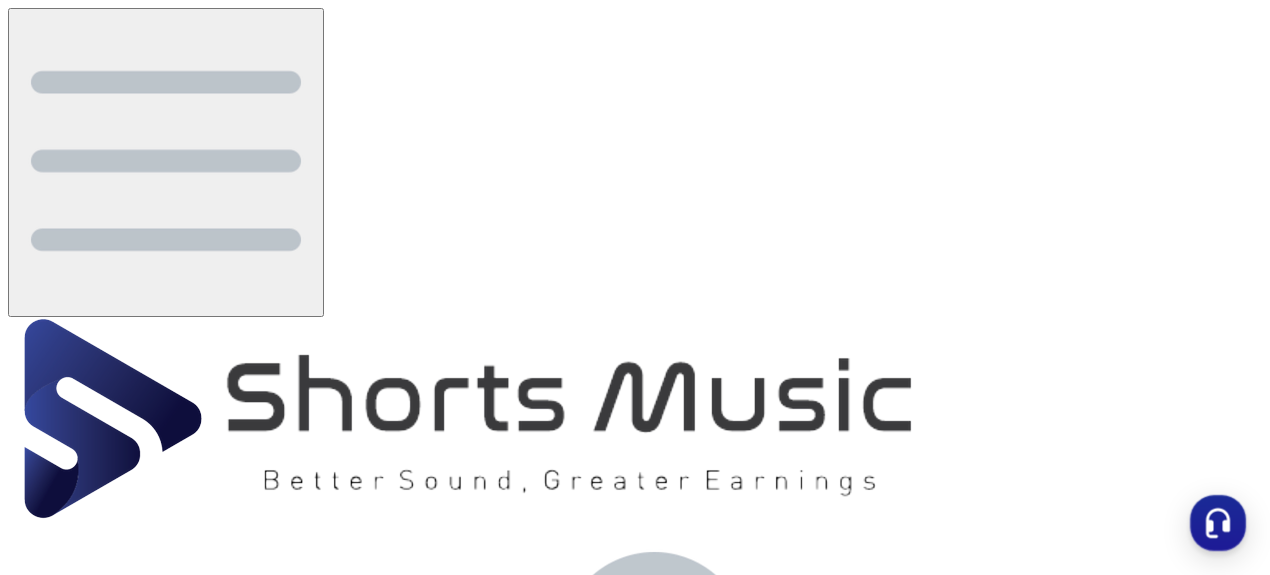 click on "チャンネル別実績" at bounding box center (146, 3282) 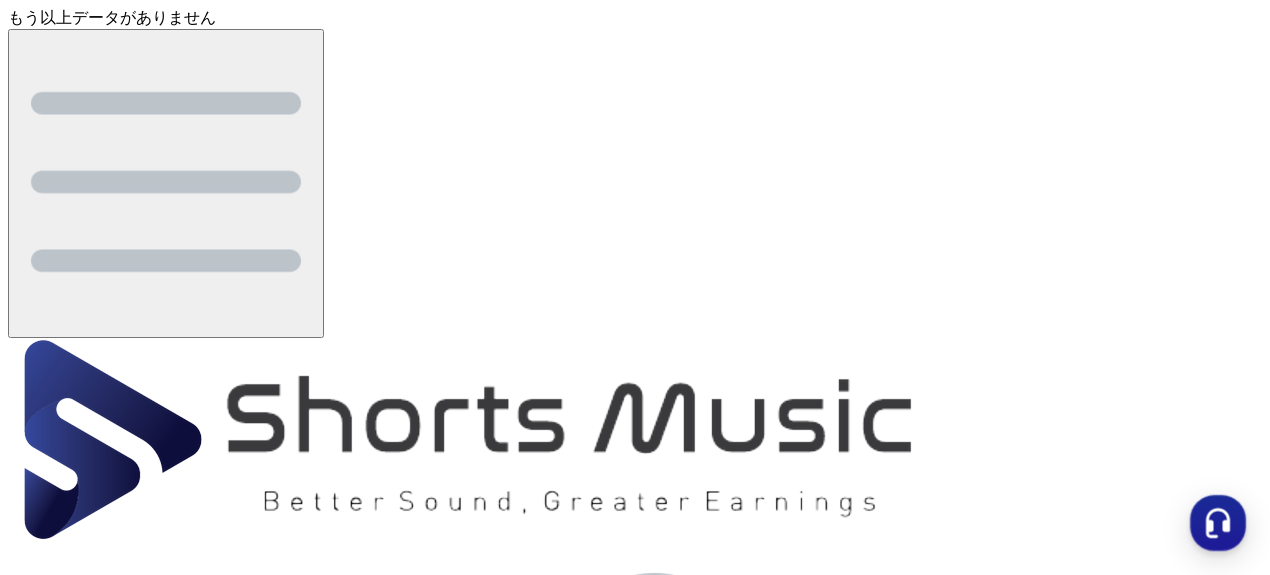click on "日別実績" at bounding box center (96, 3271) 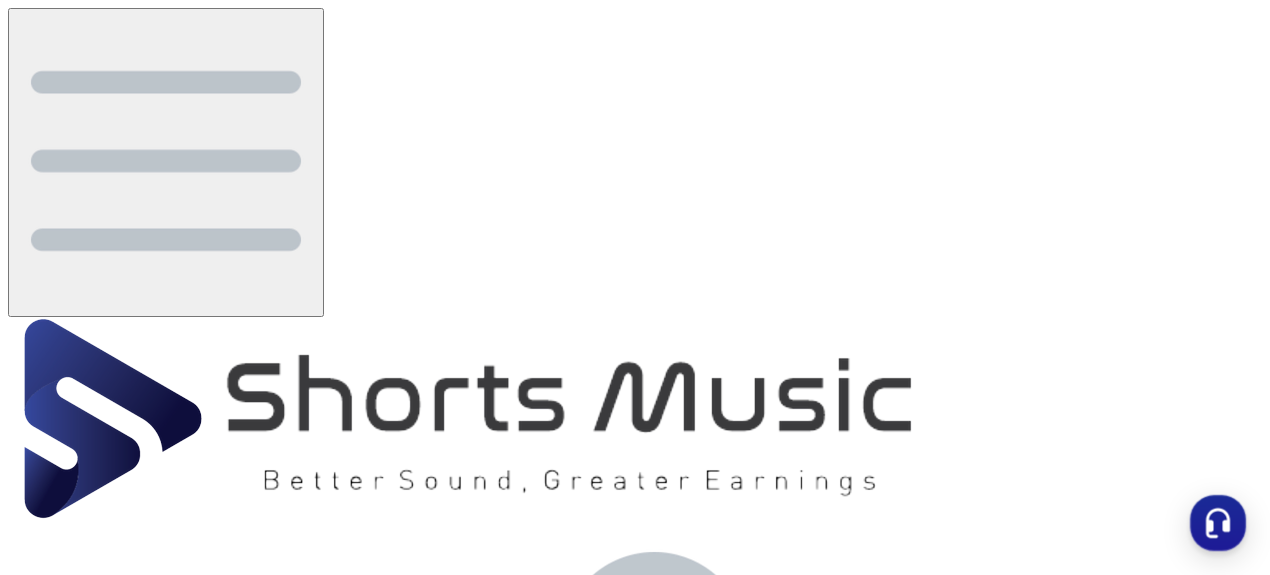 click on "メタバース" at bounding box center [88, 3411] 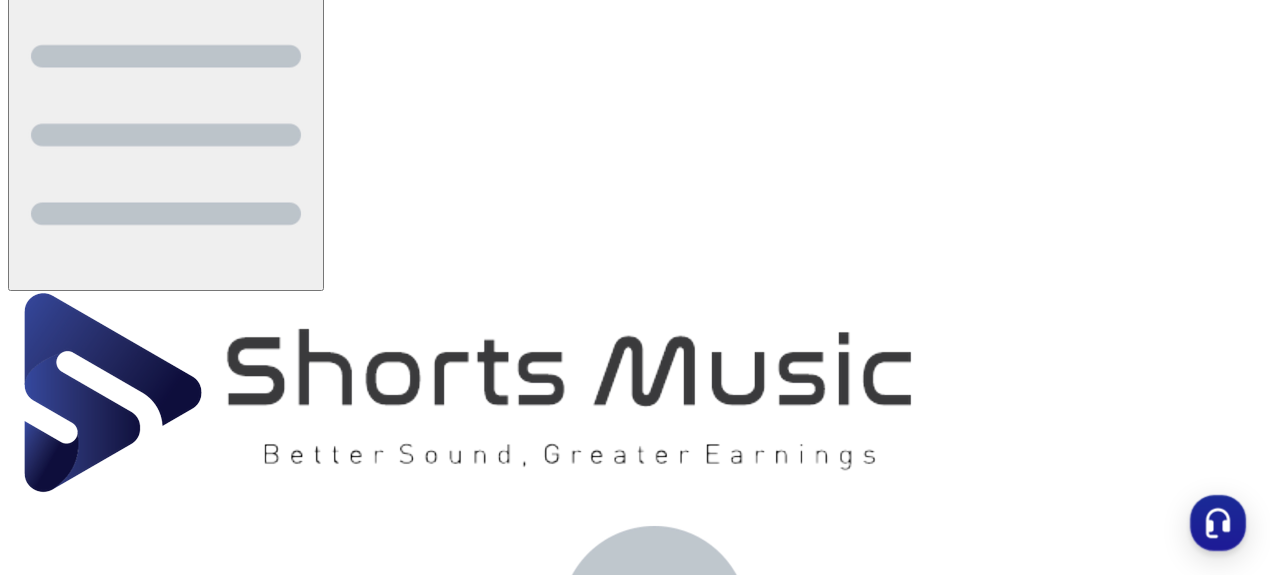 scroll, scrollTop: 0, scrollLeft: 0, axis: both 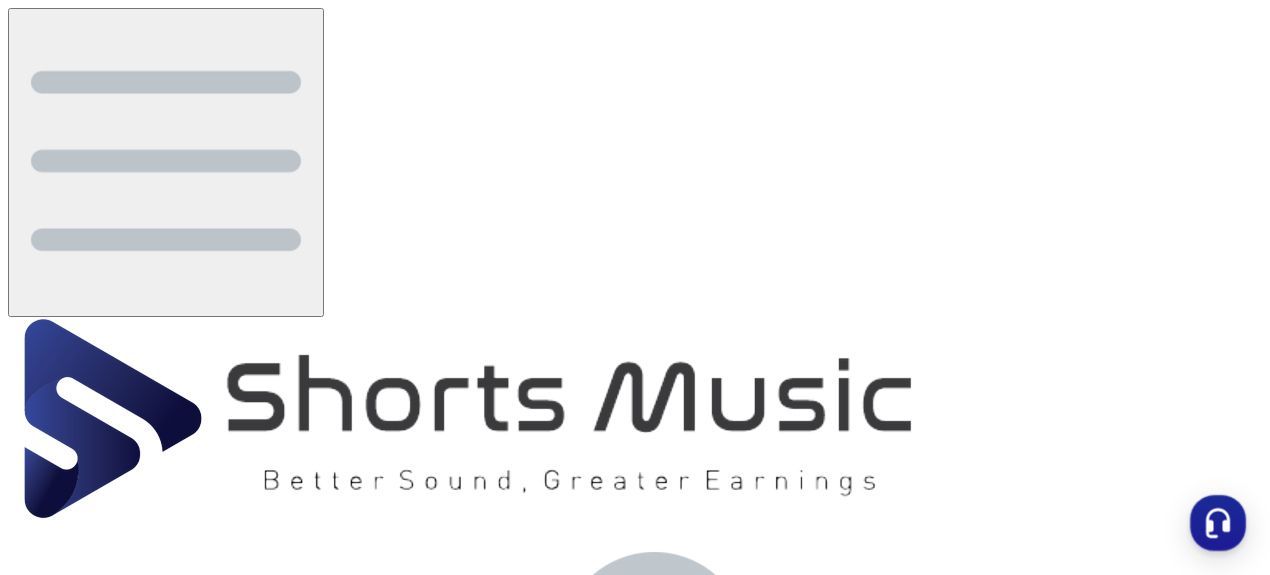 click on "YouTube" at bounding box center [82, 3388] 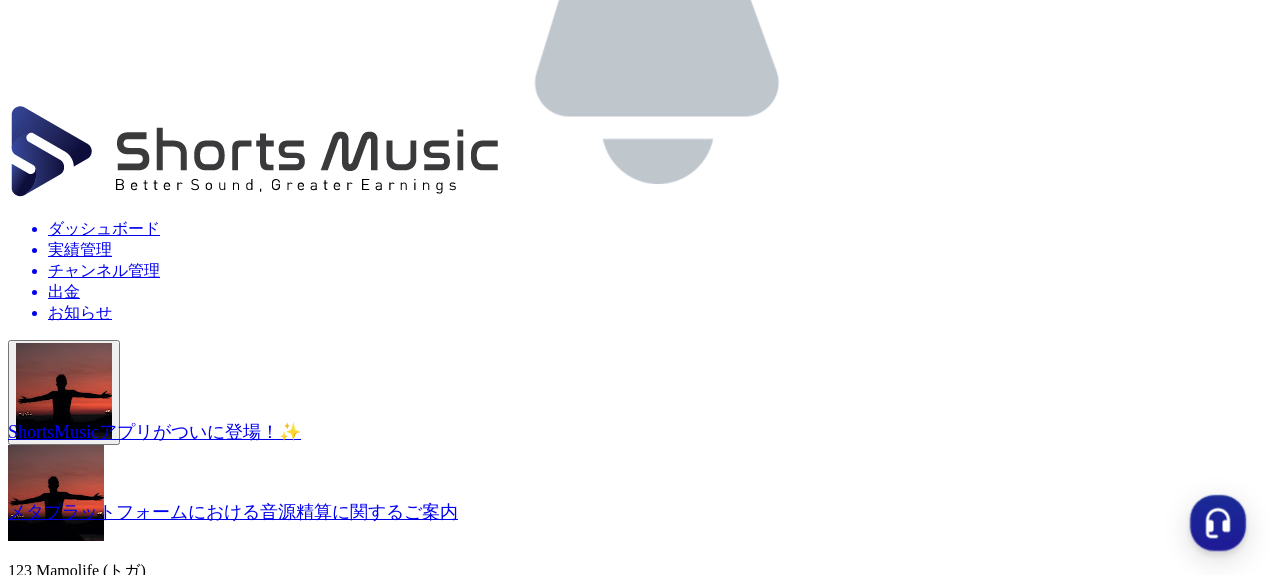 scroll, scrollTop: 645, scrollLeft: 10, axis: both 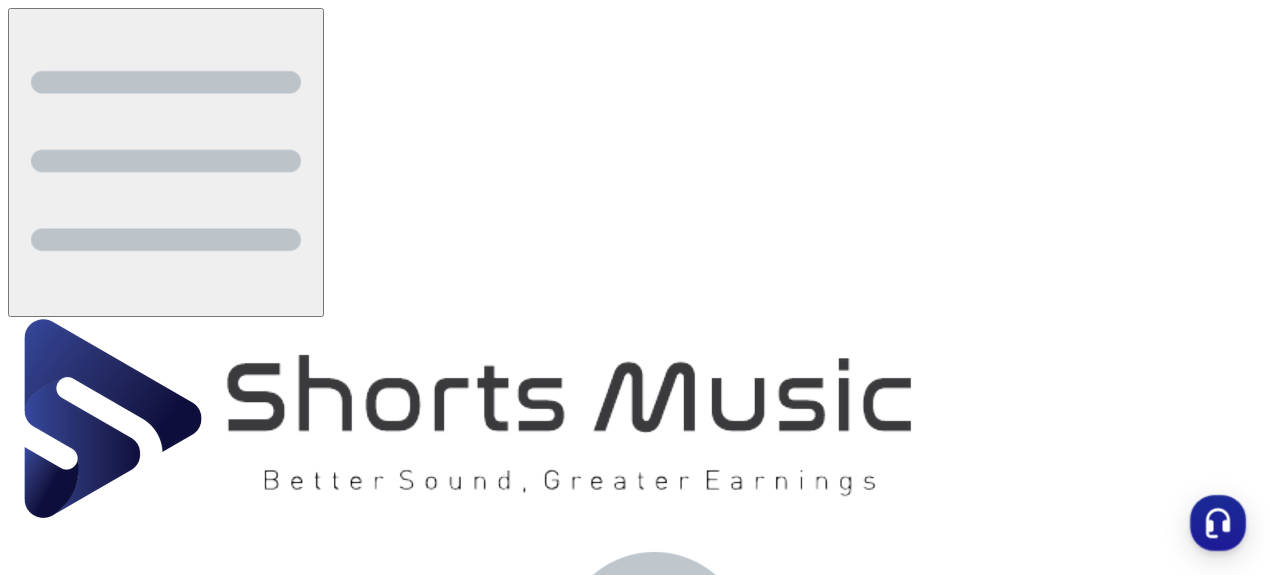 click on "ダッシュボード" at bounding box center [655, 867] 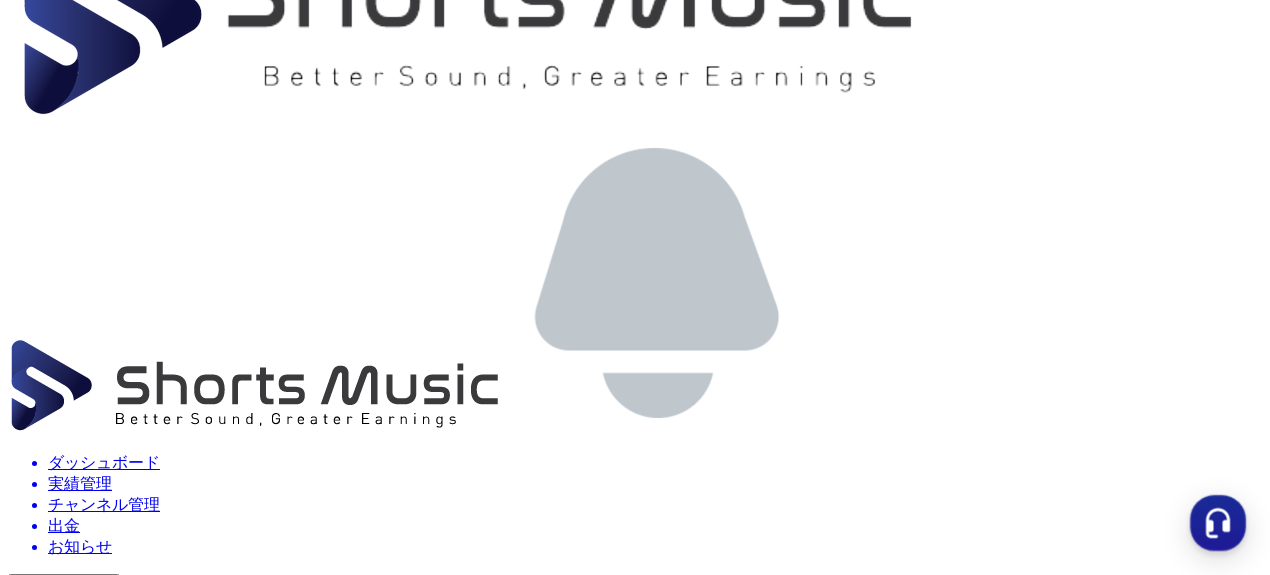 scroll, scrollTop: 493, scrollLeft: 0, axis: vertical 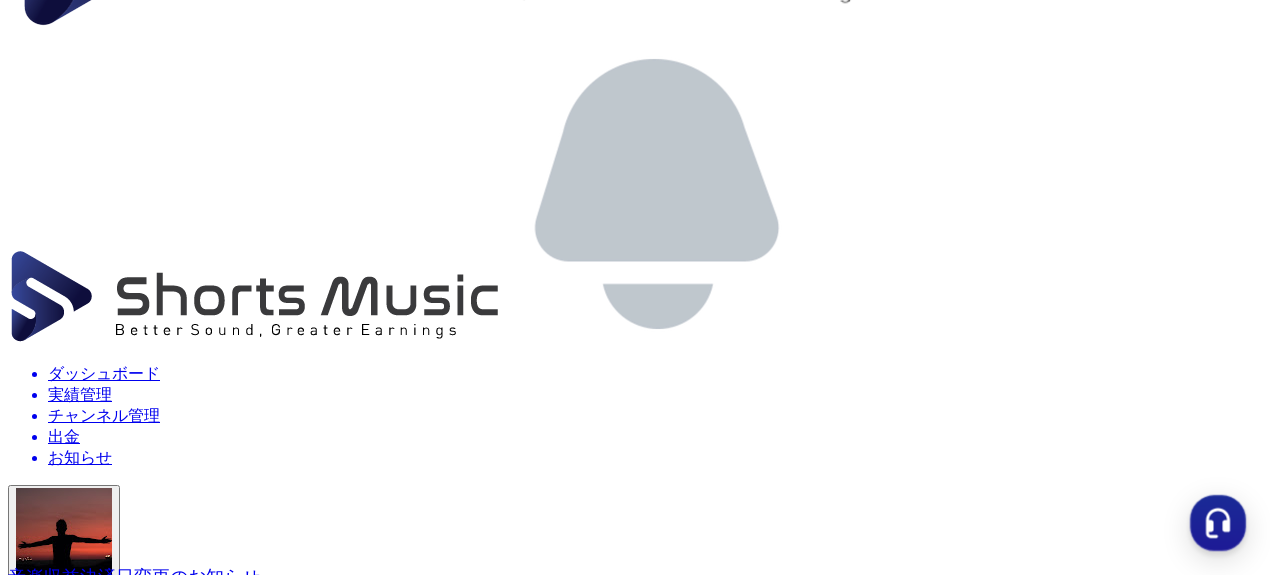 click on "チャンネル管理       チャンネル     クリウェアでチャンネルを登録する" at bounding box center [635, 2611] 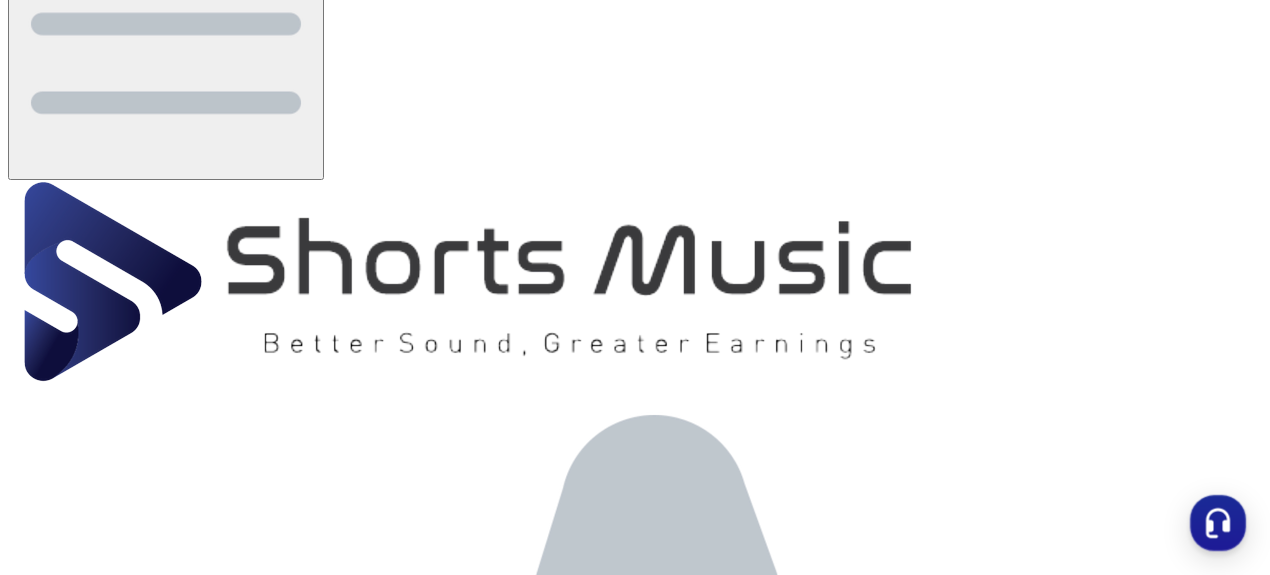 scroll, scrollTop: 0, scrollLeft: 0, axis: both 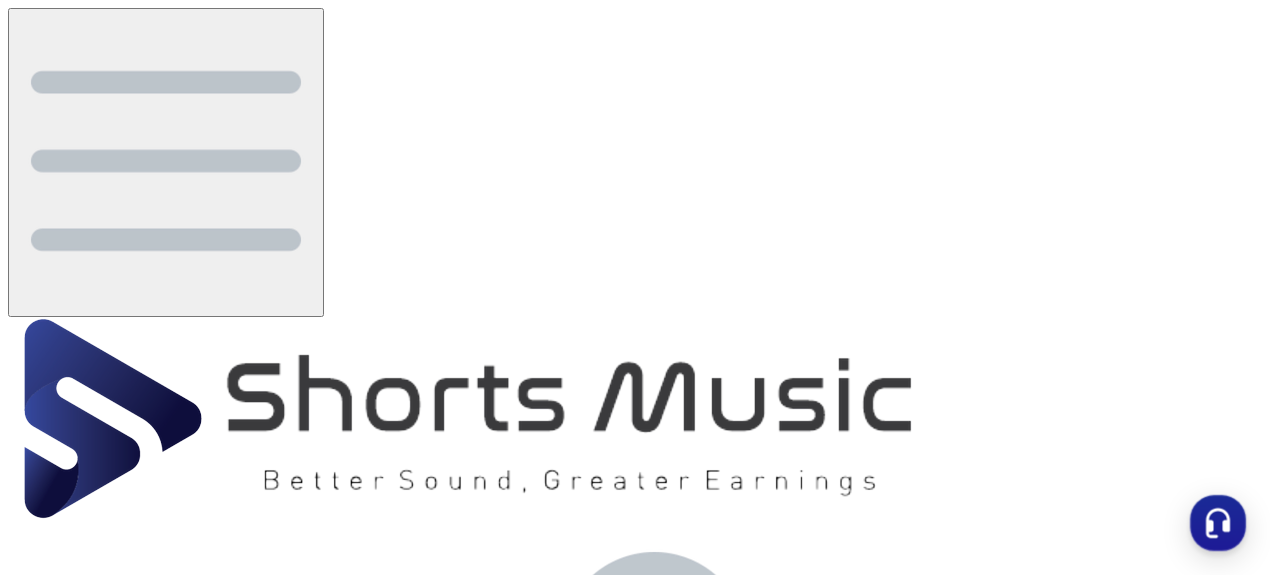 click on "クリウェアでチャンネルを登録する" at bounding box center [635, 3632] 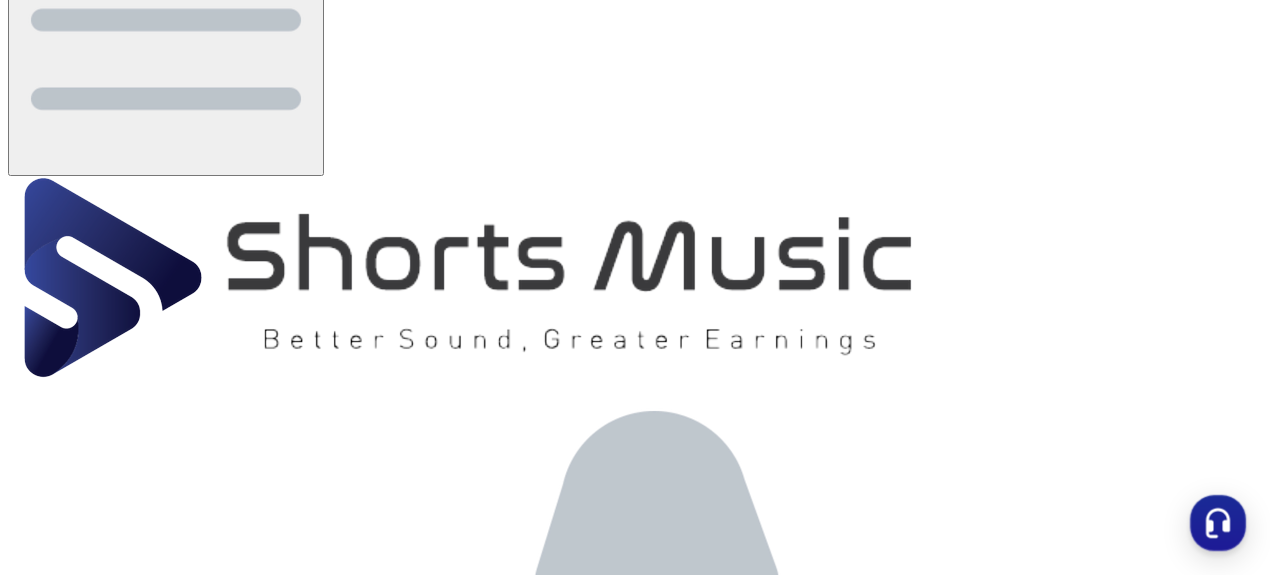 scroll, scrollTop: 0, scrollLeft: 0, axis: both 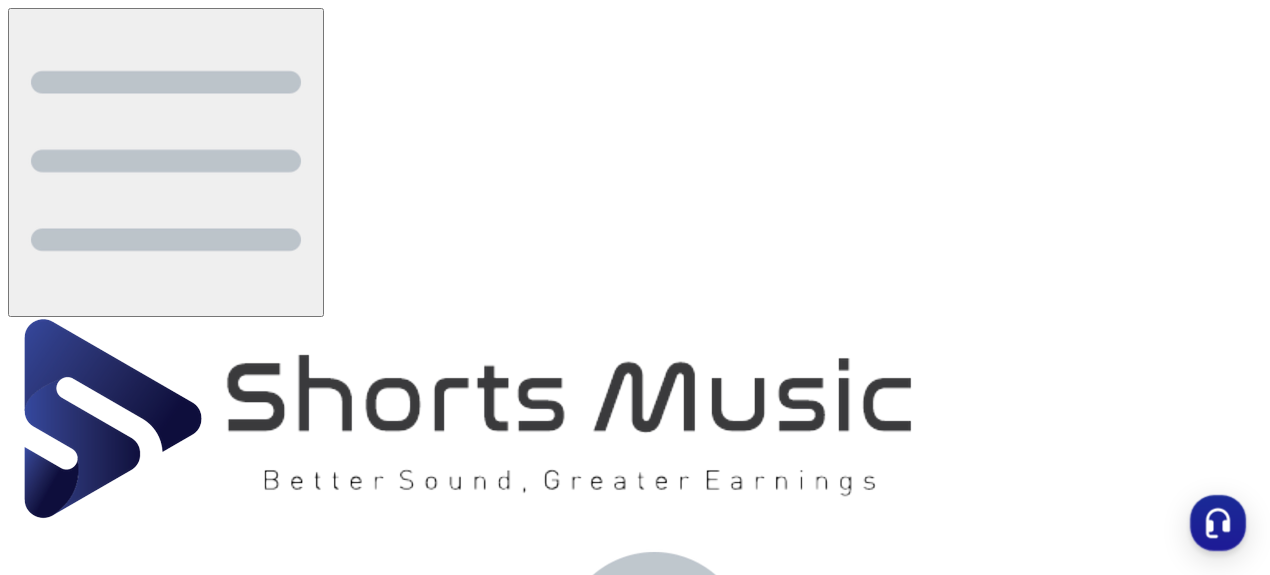 click on "チャンネル管理" at bounding box center (655, 909) 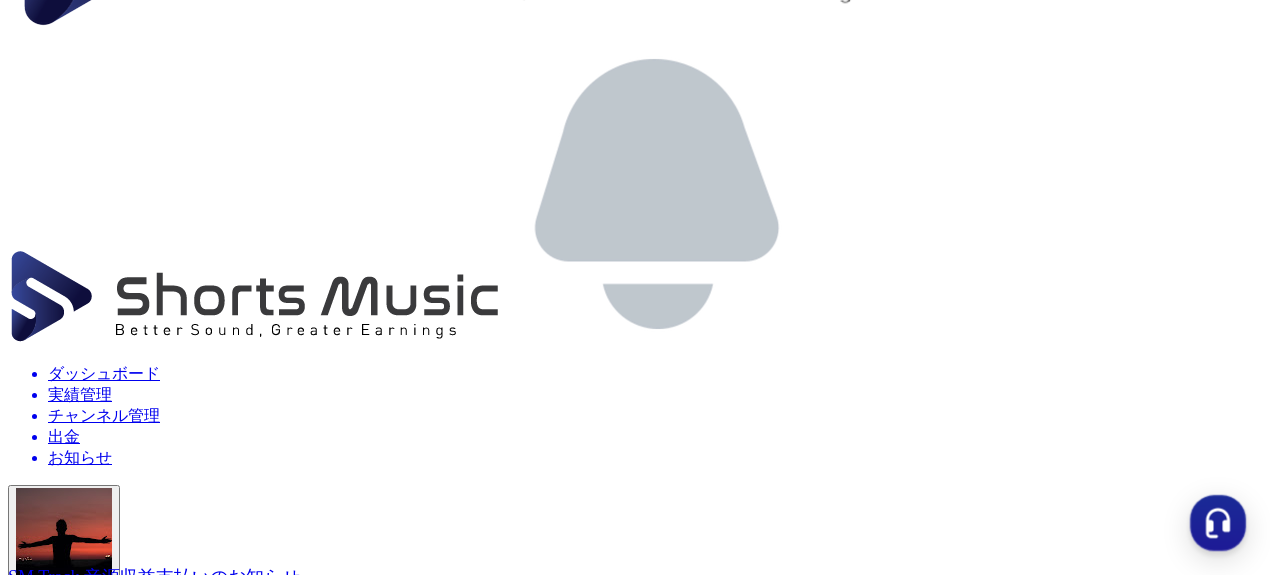 scroll, scrollTop: 0, scrollLeft: 0, axis: both 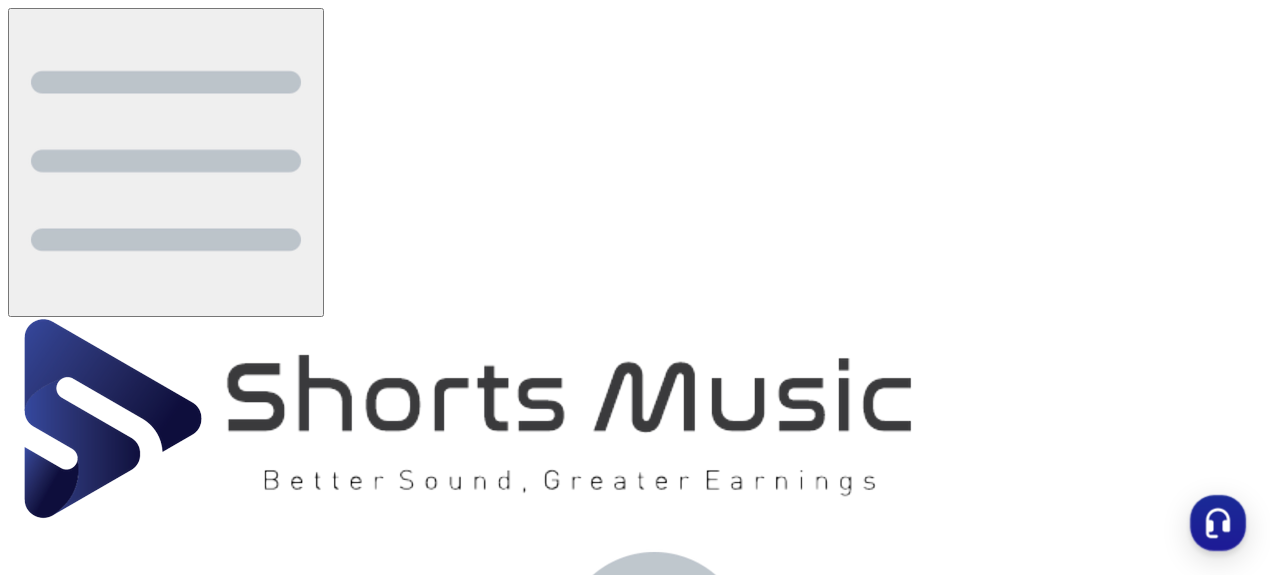 click on "ダッシュボード" at bounding box center [655, 867] 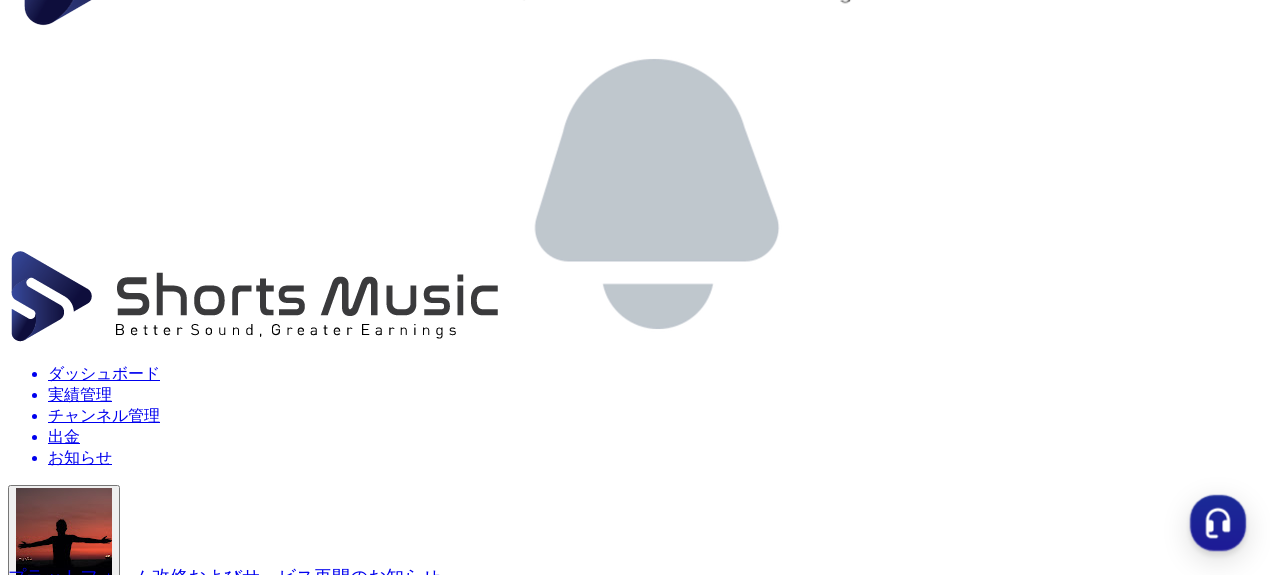 scroll, scrollTop: 0, scrollLeft: 0, axis: both 